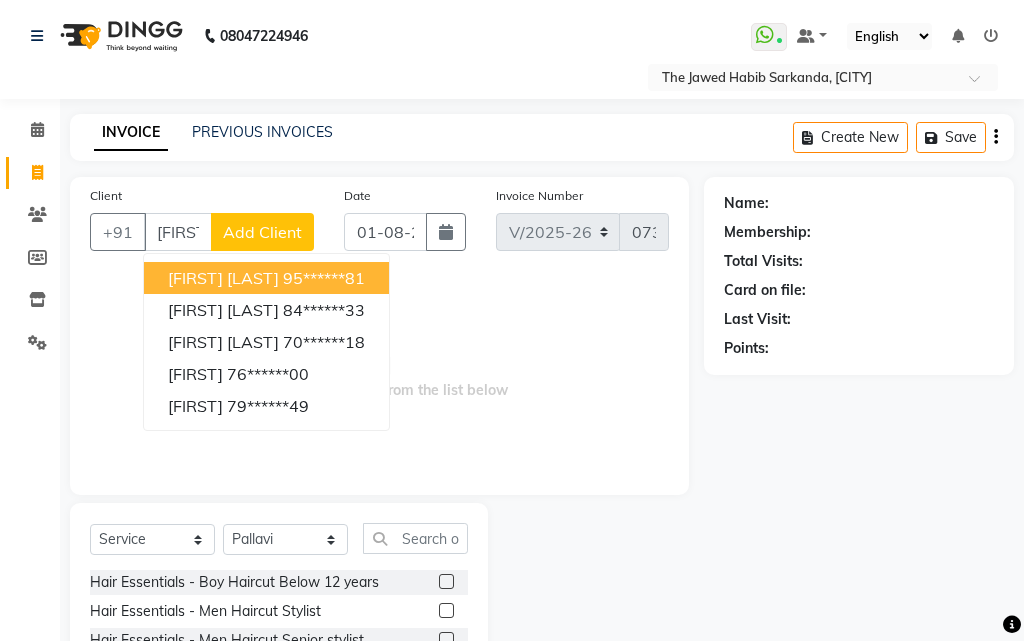 select on "6473" 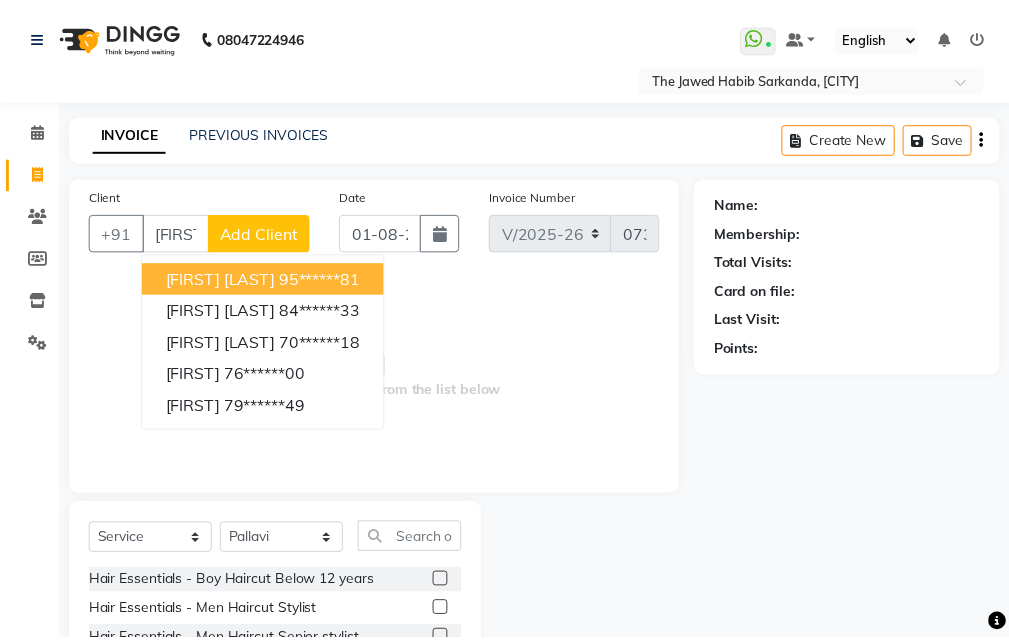 scroll, scrollTop: 0, scrollLeft: 0, axis: both 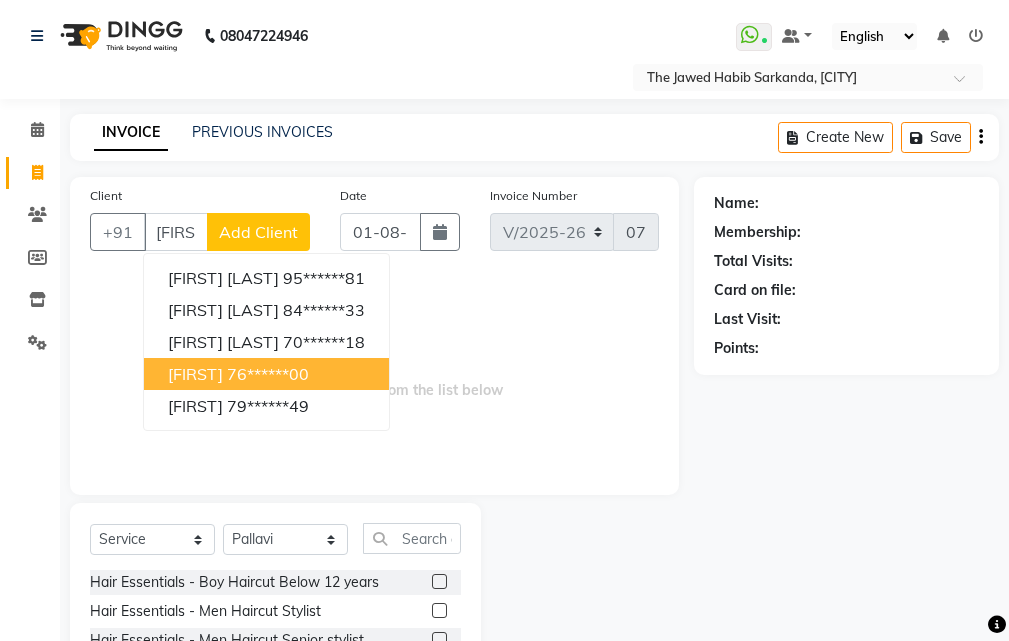 click on "[FIRST]" at bounding box center [176, 232] 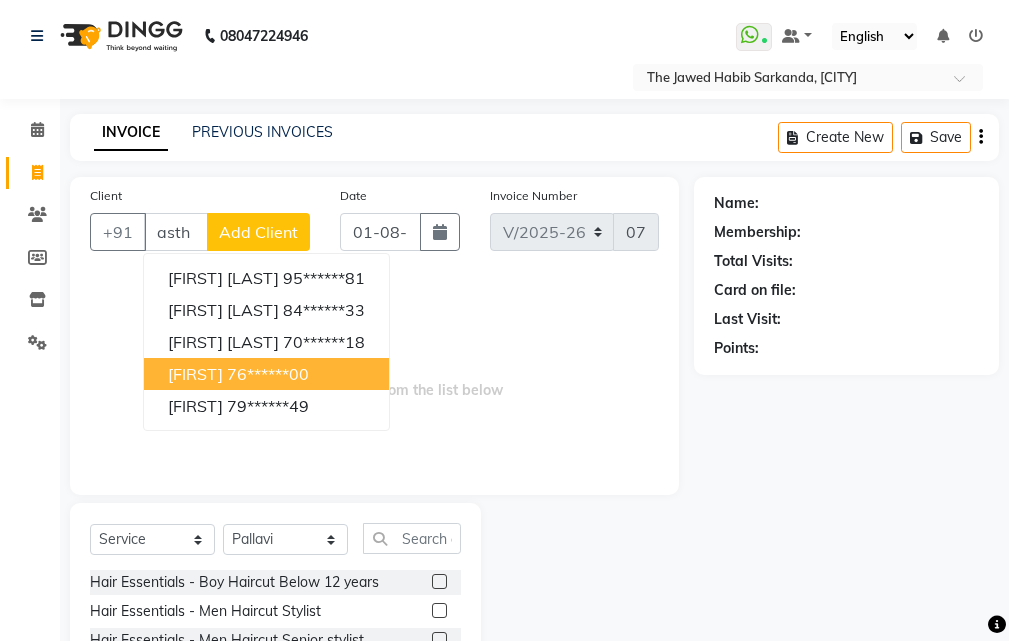 scroll, scrollTop: 0, scrollLeft: 0, axis: both 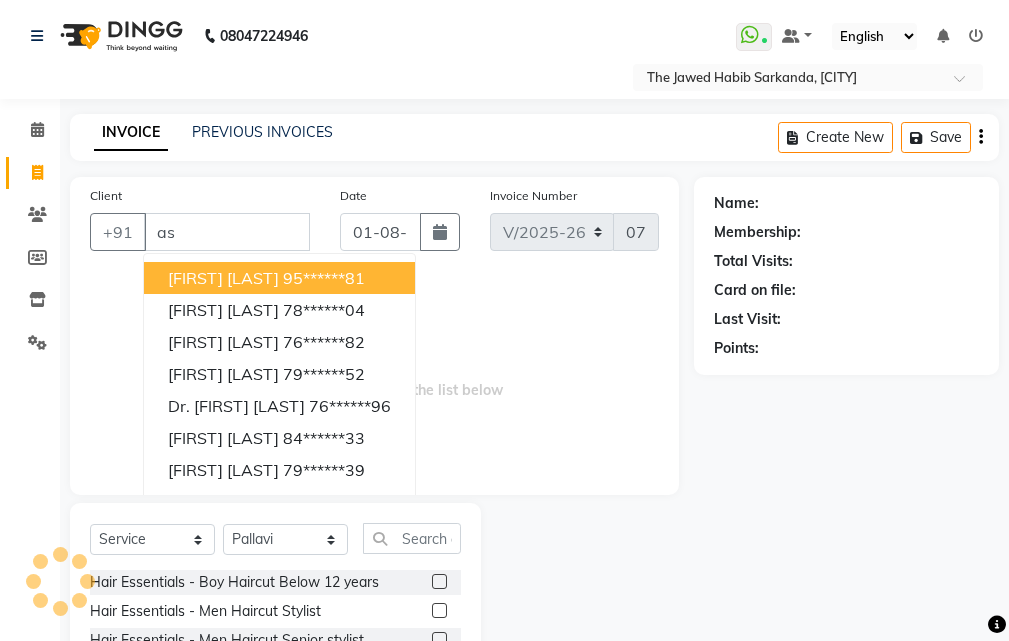 type on "a" 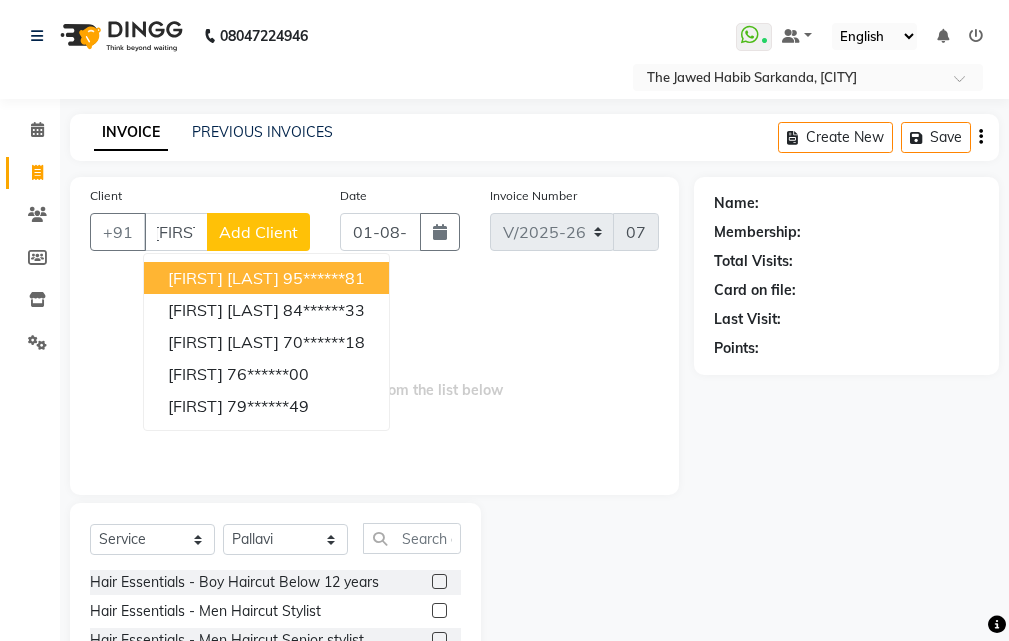 scroll, scrollTop: 0, scrollLeft: 0, axis: both 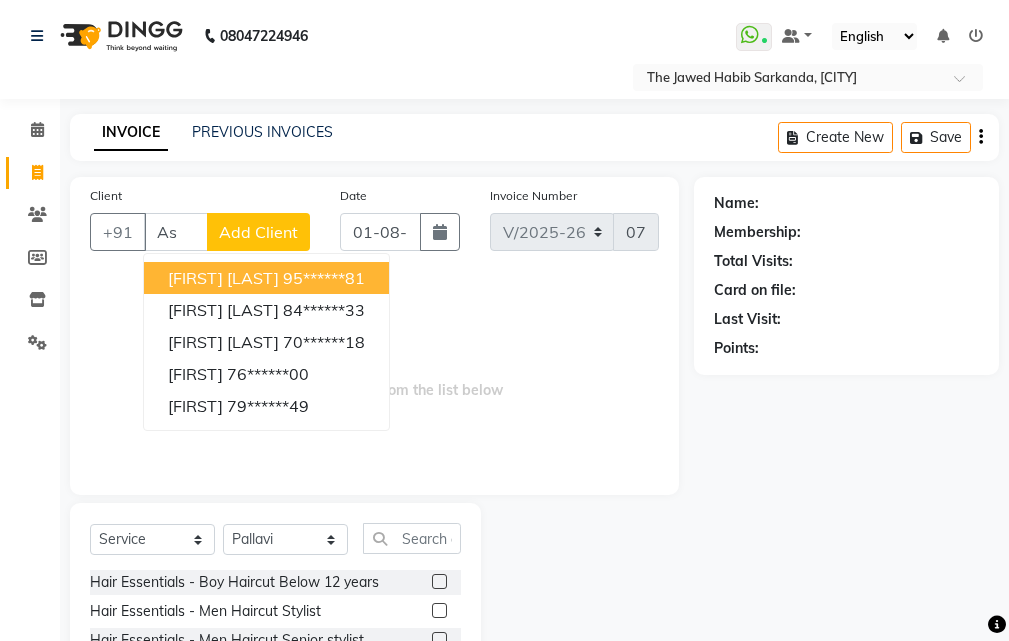 type on "A" 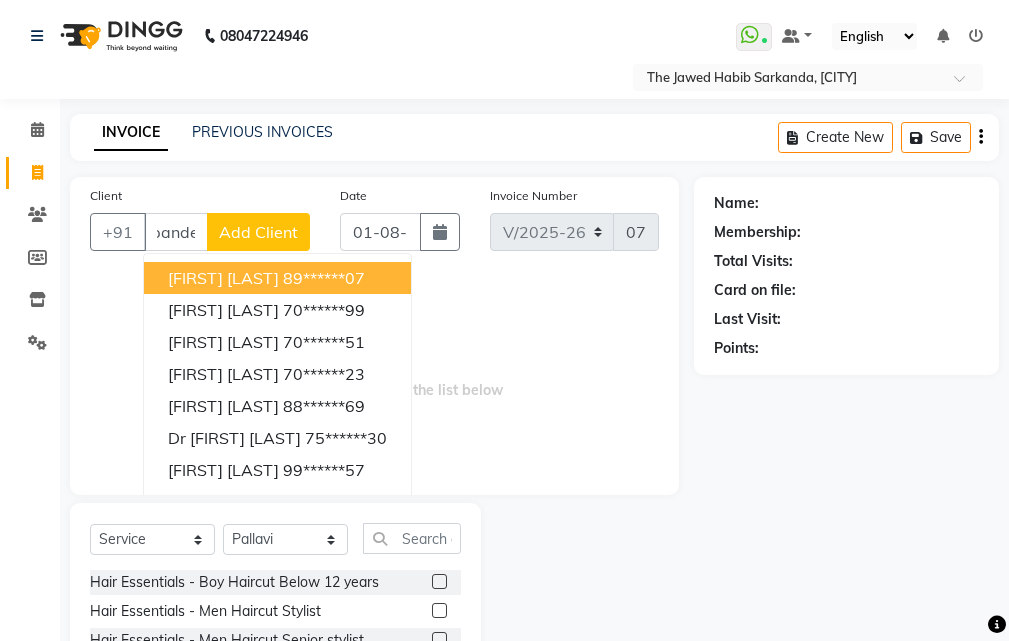 scroll, scrollTop: 0, scrollLeft: 14, axis: horizontal 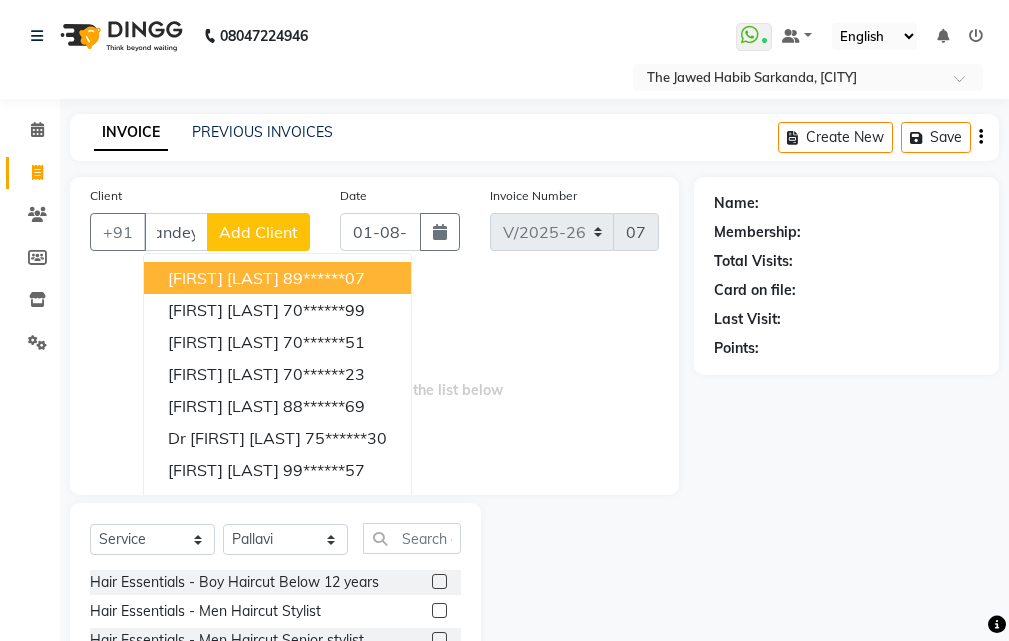 click on "pandey" at bounding box center (176, 232) 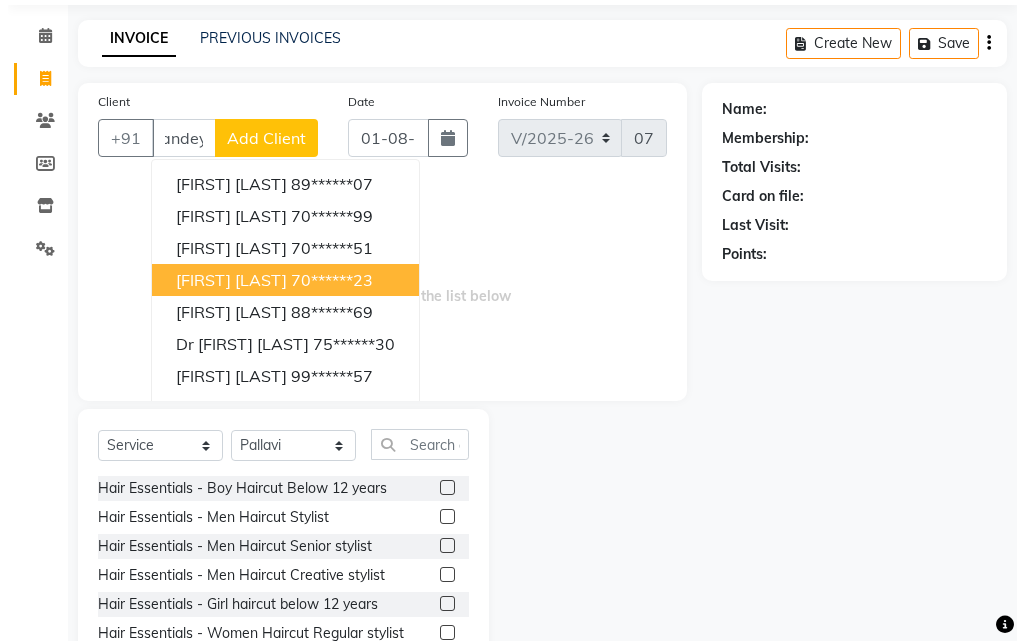 scroll, scrollTop: 0, scrollLeft: 0, axis: both 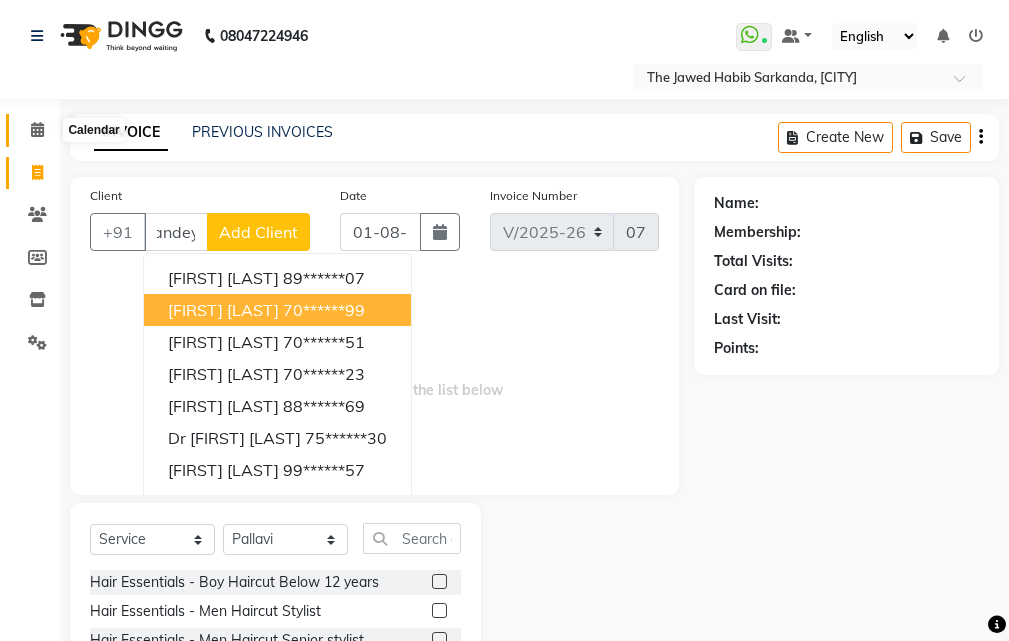 type on "pandey" 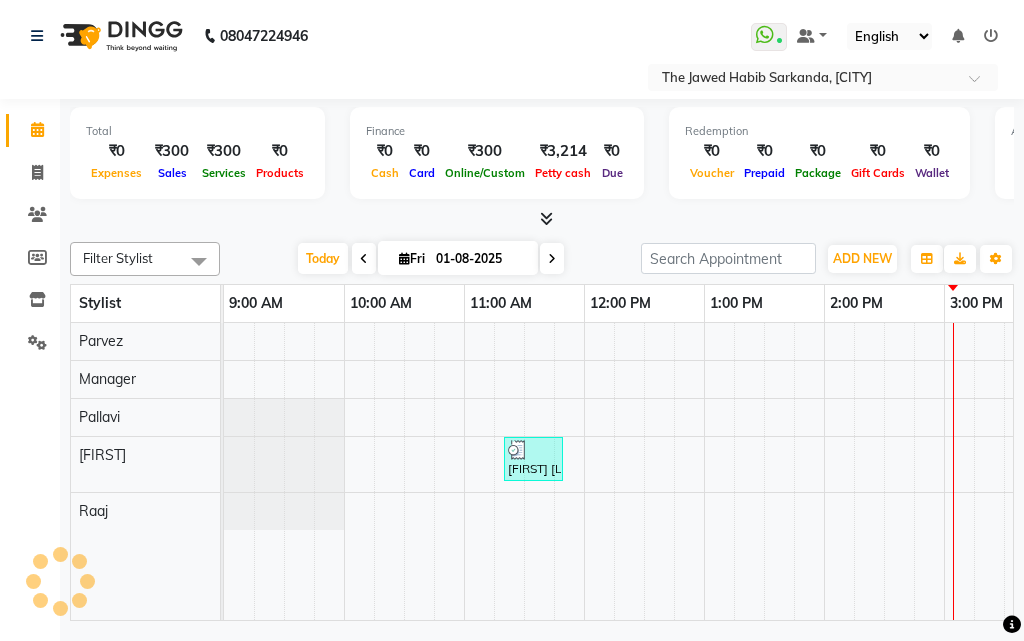 scroll, scrollTop: 0, scrollLeft: 0, axis: both 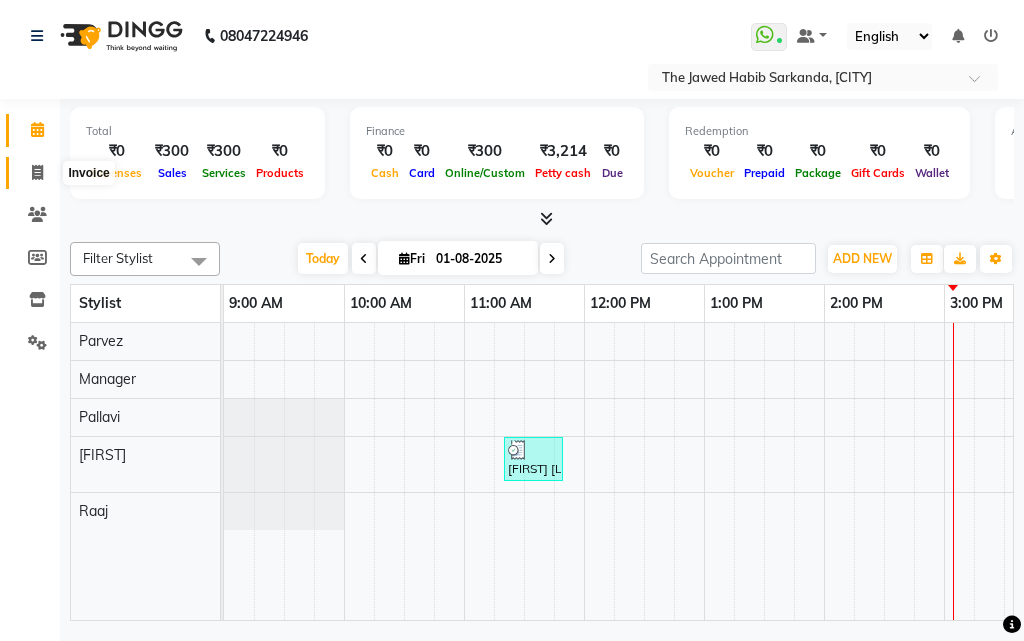click 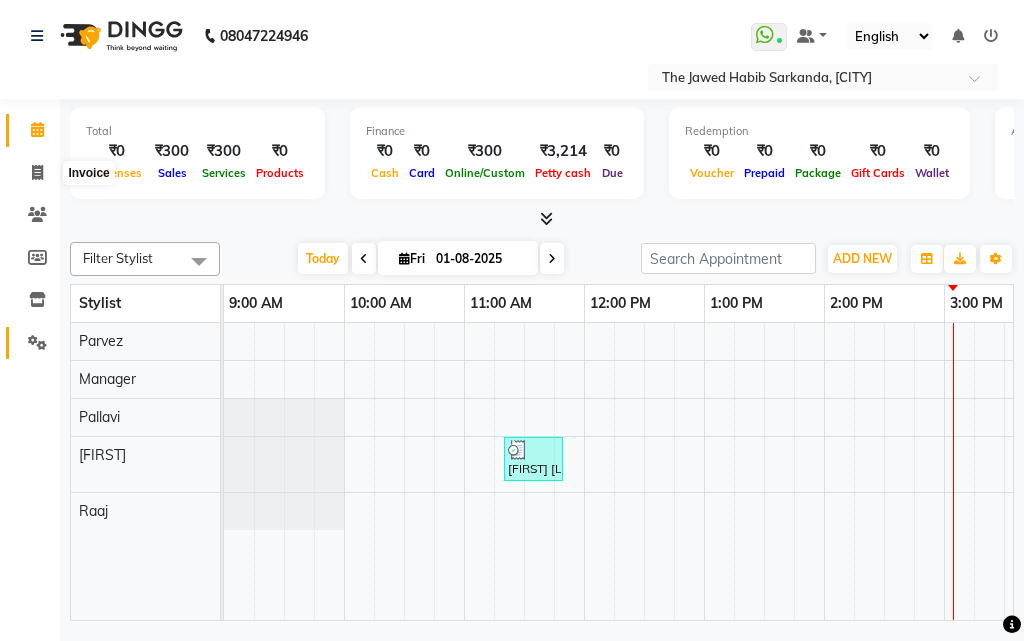 select on "service" 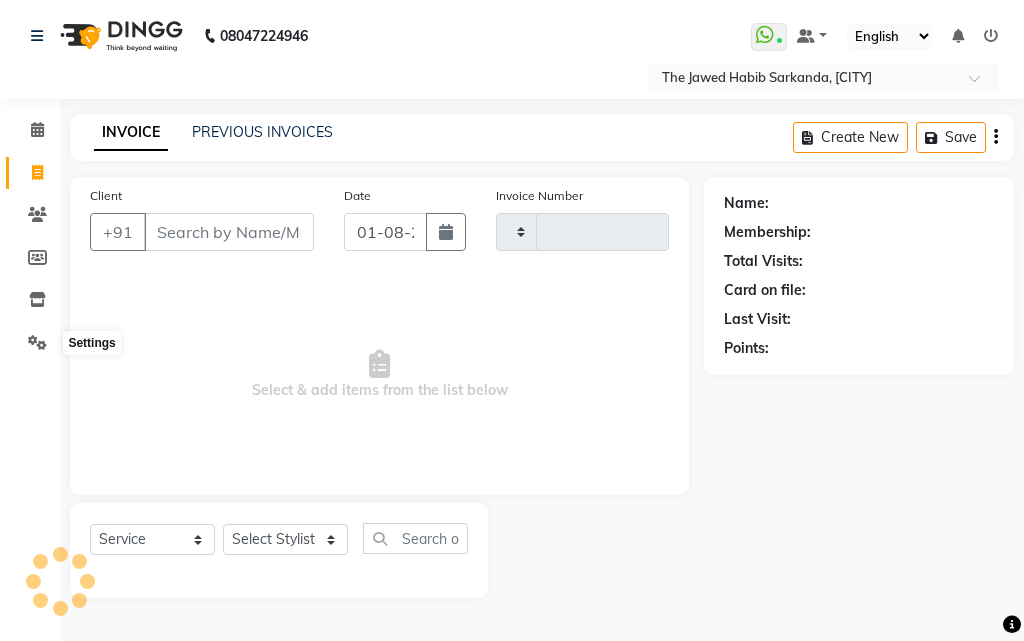 type on "0736" 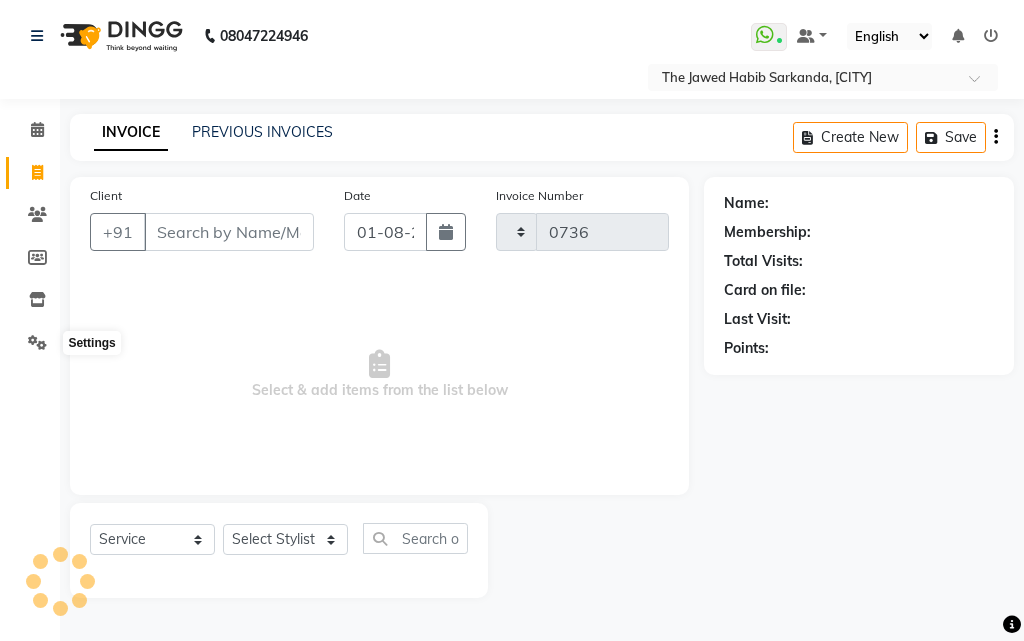 select on "6473" 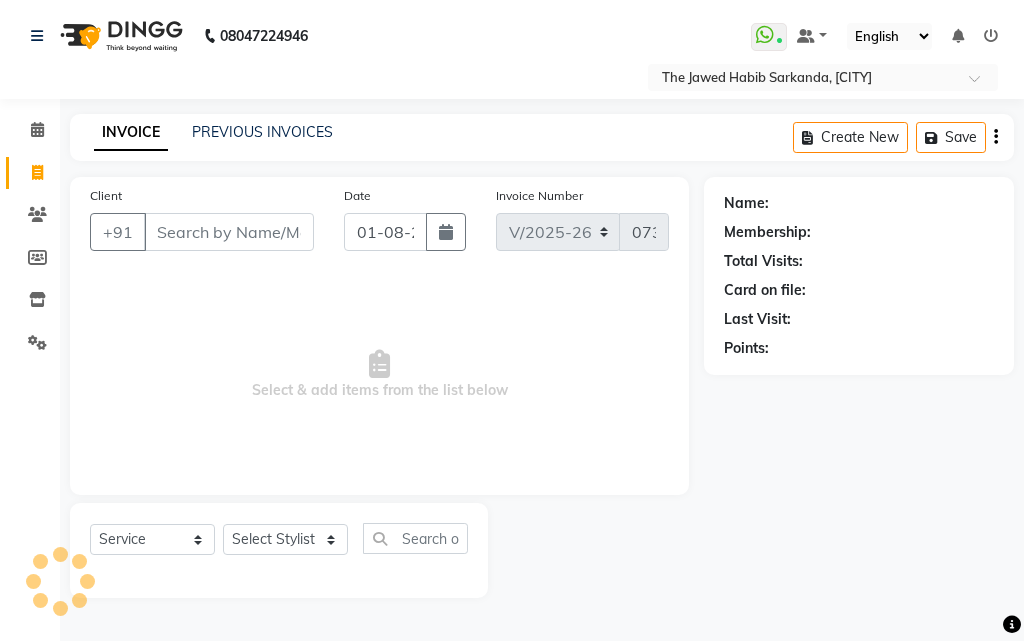 click on "Client" at bounding box center [229, 232] 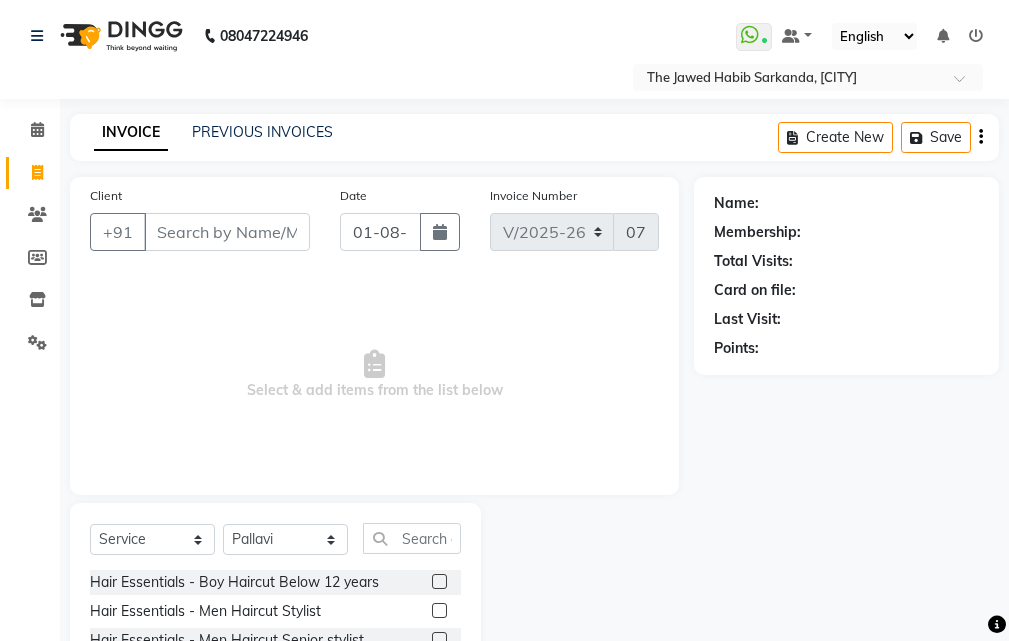 click on "Client" at bounding box center (227, 232) 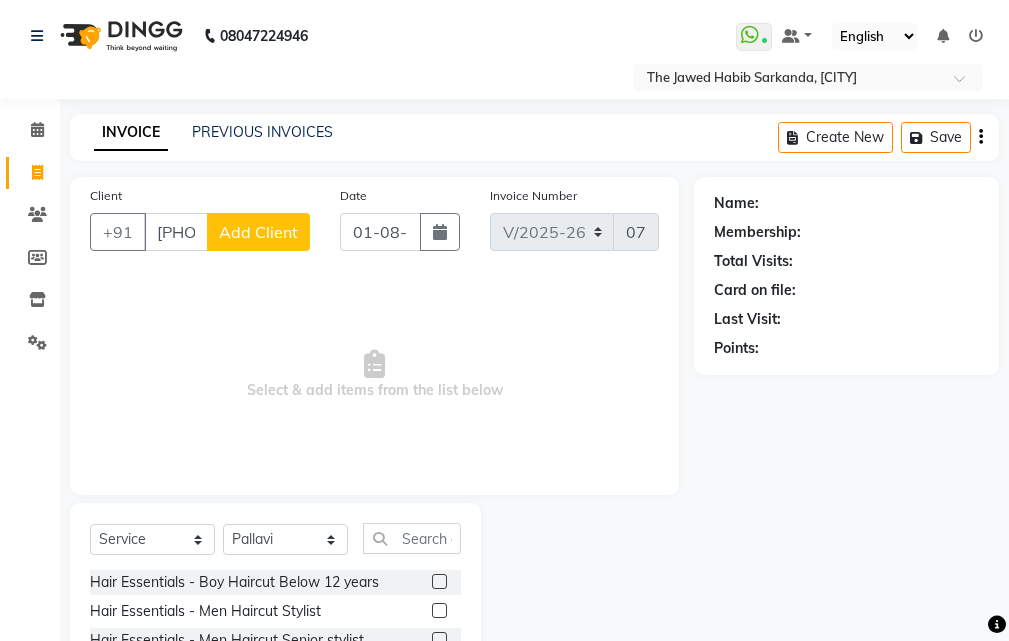 type on "[PHONE]" 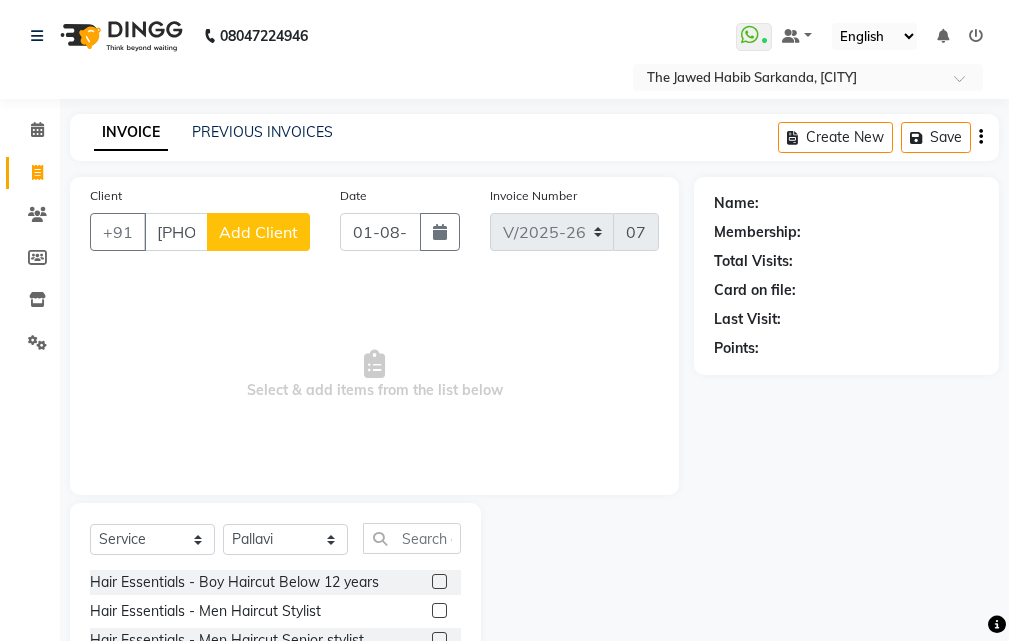click on "Add Client" 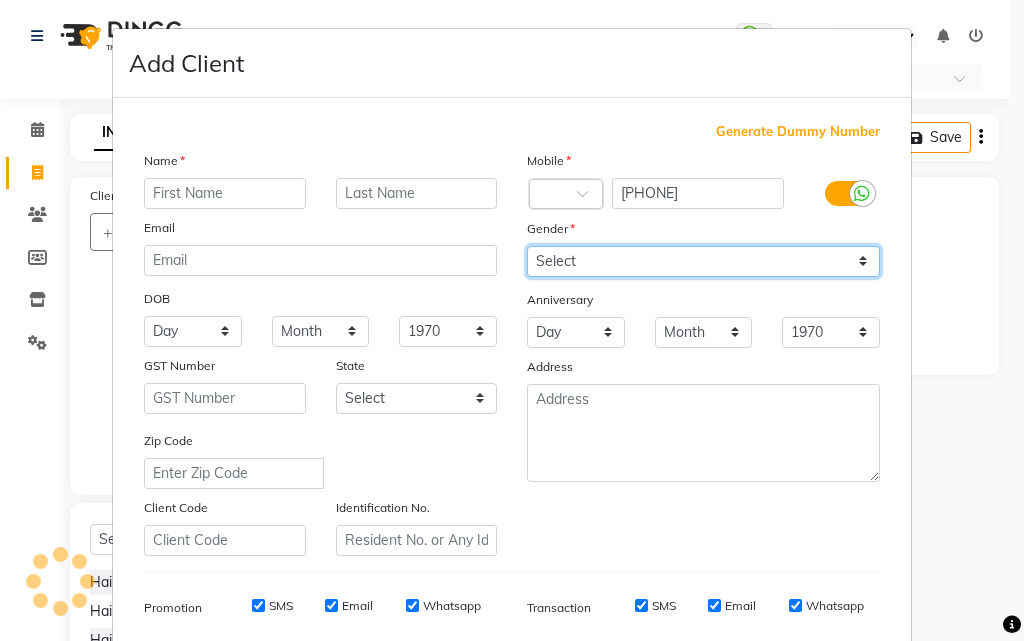 click on "Select Male Female Other Prefer Not To Say" at bounding box center (703, 261) 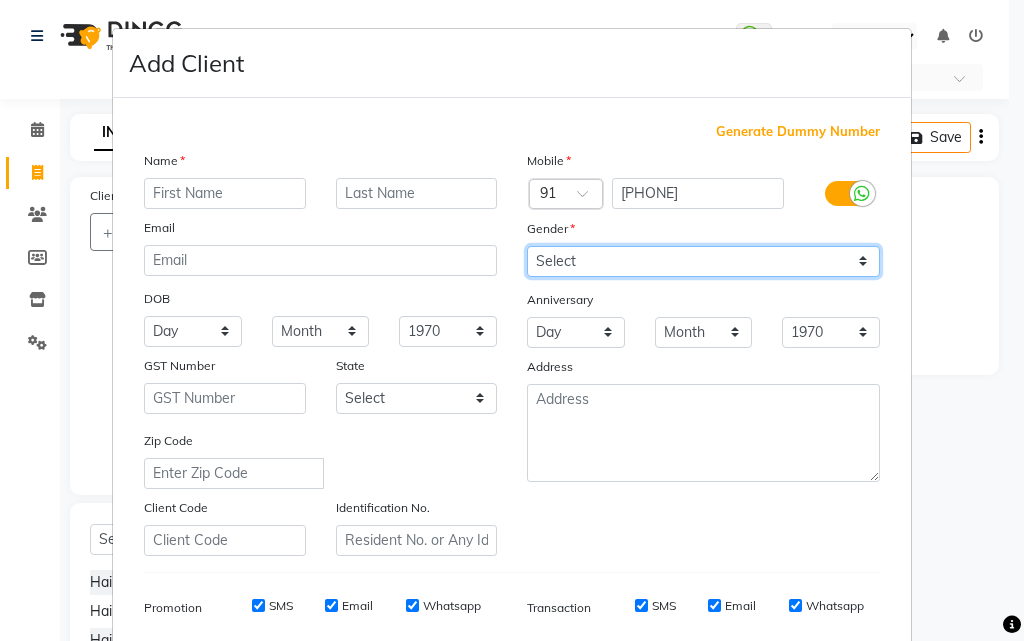 select on "female" 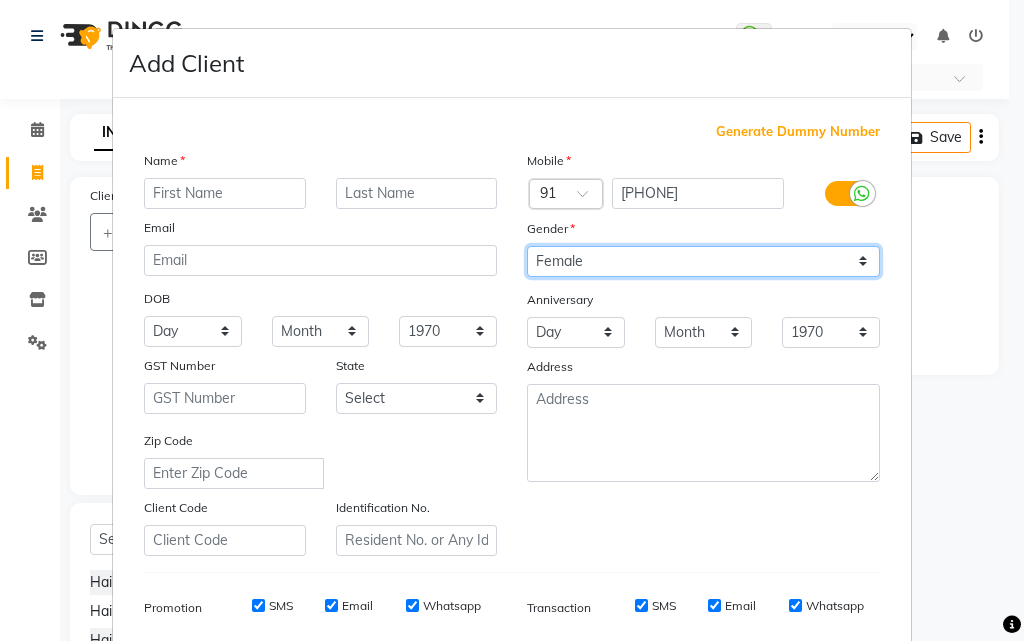 click on "Select Male Female Other Prefer Not To Say" at bounding box center [703, 261] 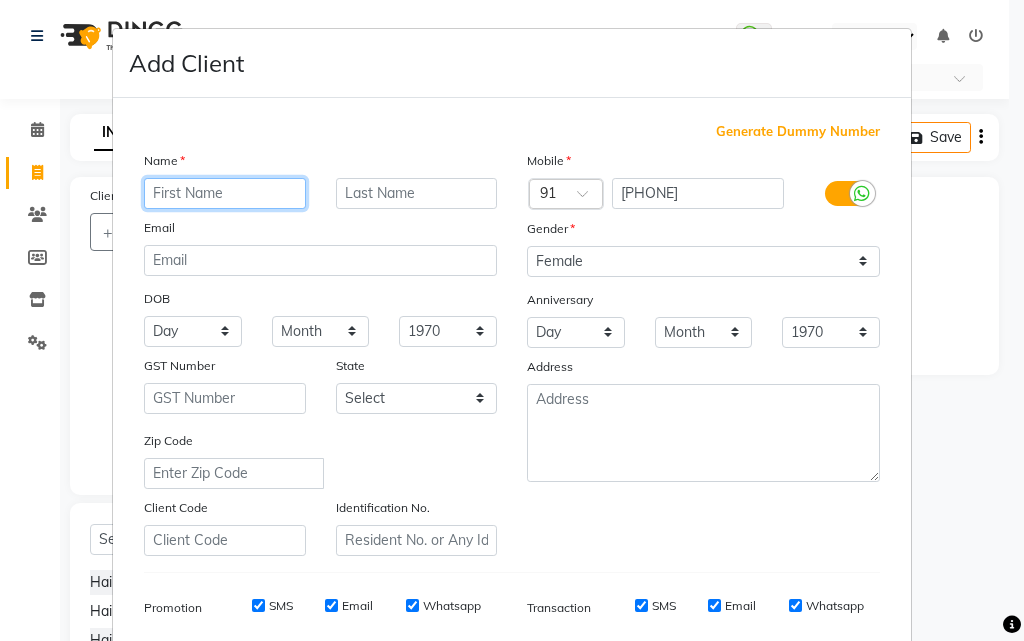 click at bounding box center (225, 193) 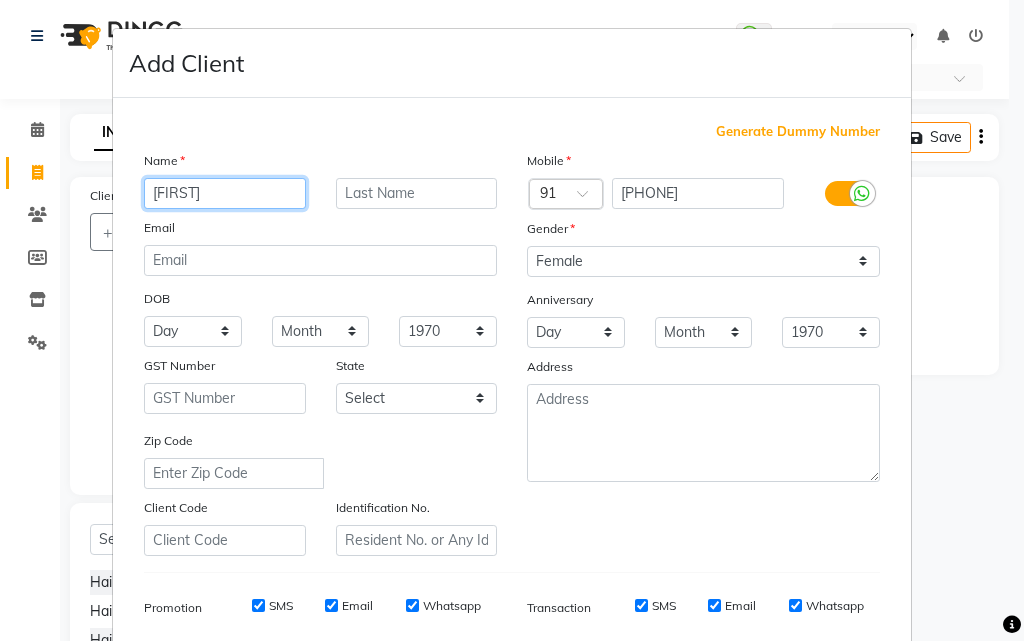 type on "[FIRST]" 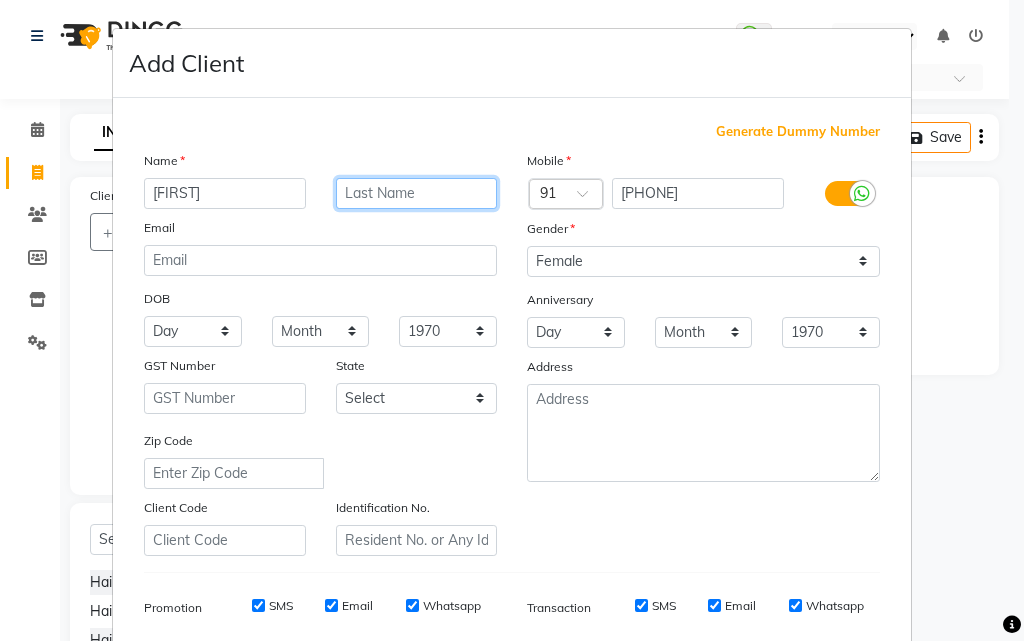 click at bounding box center [417, 193] 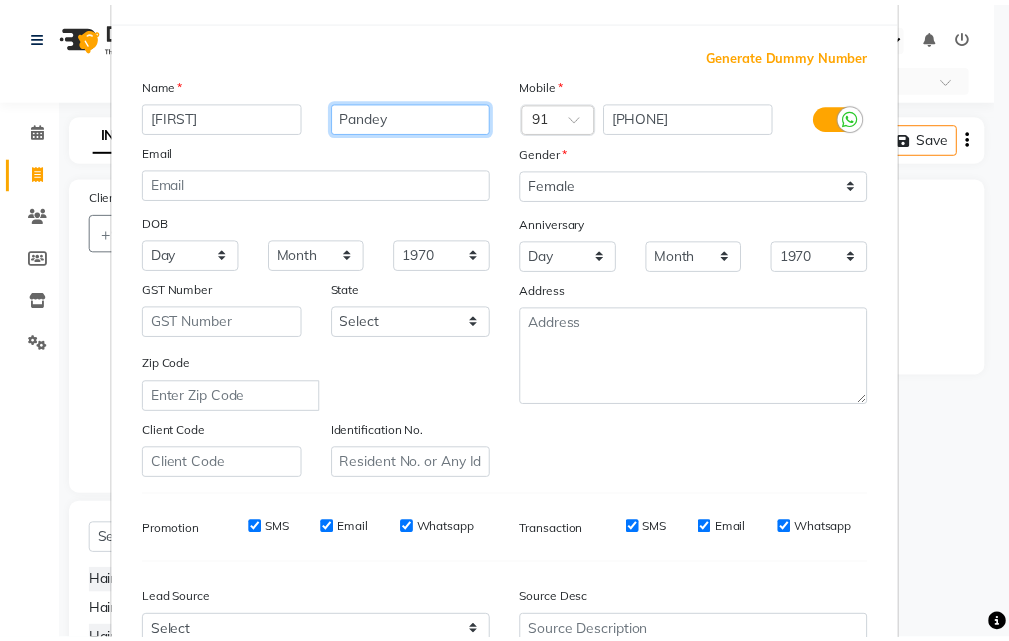 scroll, scrollTop: 282, scrollLeft: 0, axis: vertical 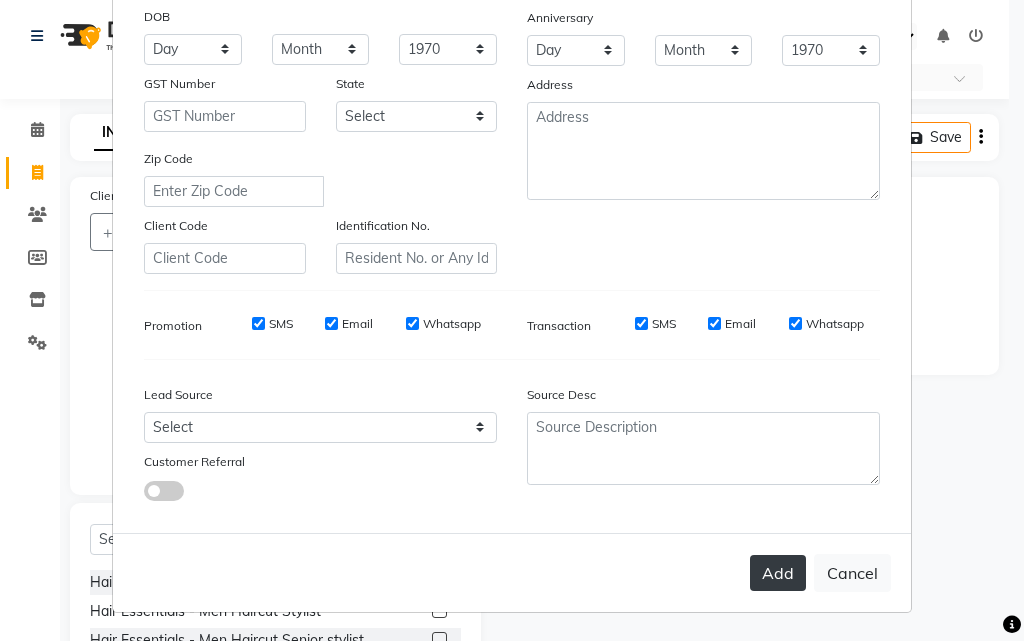 type on "Pandey" 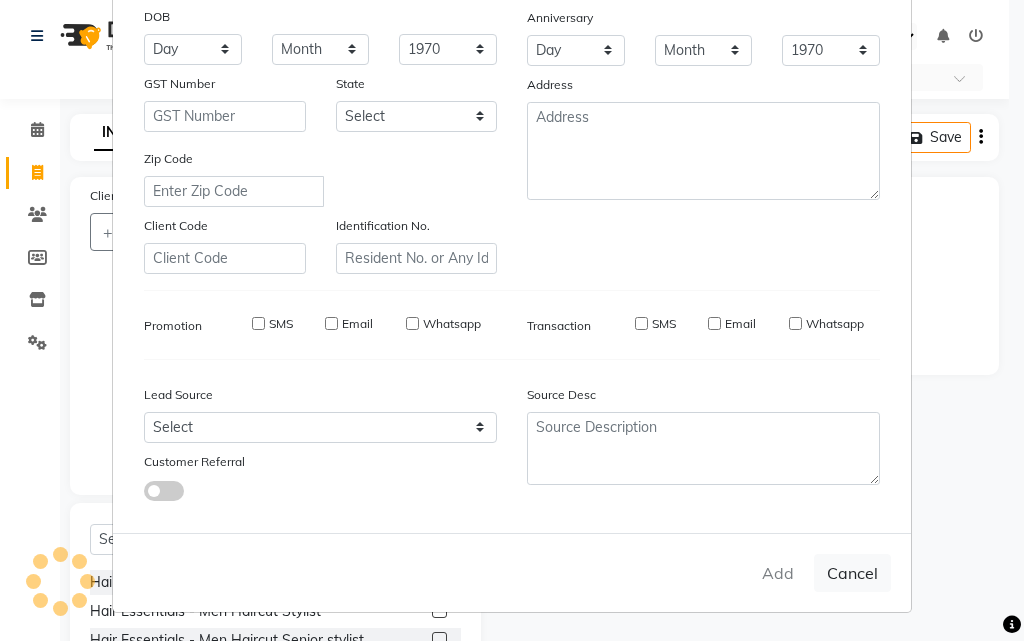 type on "70******15" 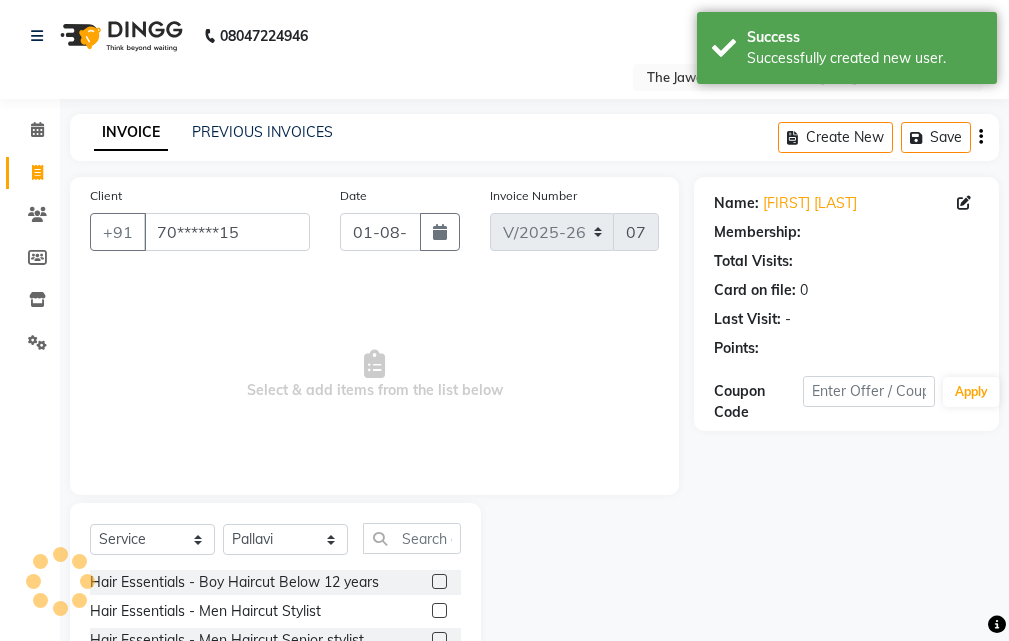 select on "1: Object" 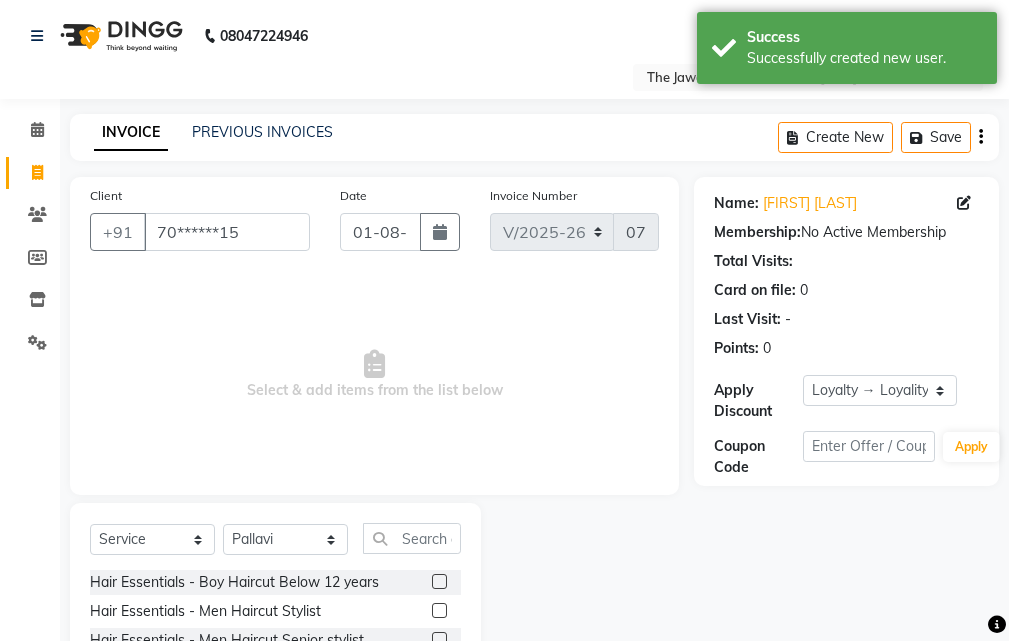 scroll, scrollTop: 187, scrollLeft: 0, axis: vertical 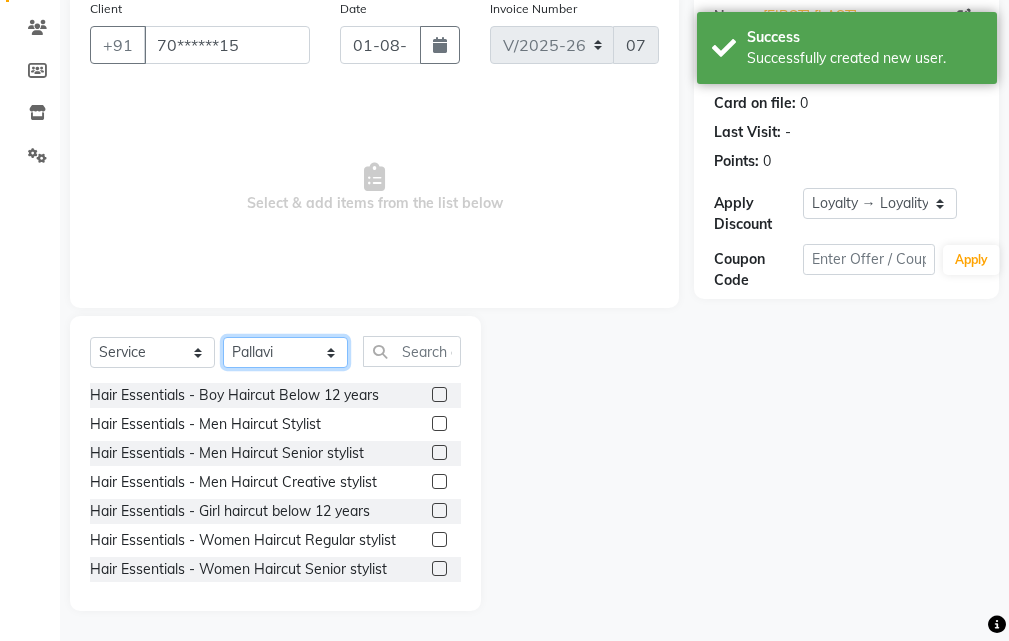 click on "Select Stylist Manager [FIRST] [LAST] [FIRST] [LAST] [FIRST]" 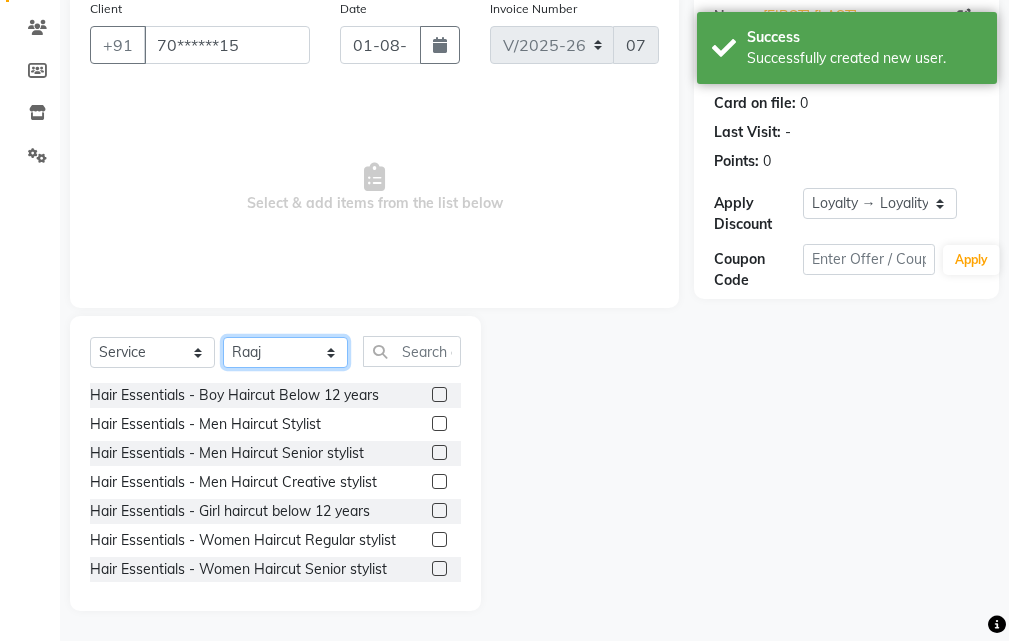 click on "Select Stylist Manager [FIRST] [LAST] [FIRST] [LAST] [FIRST]" 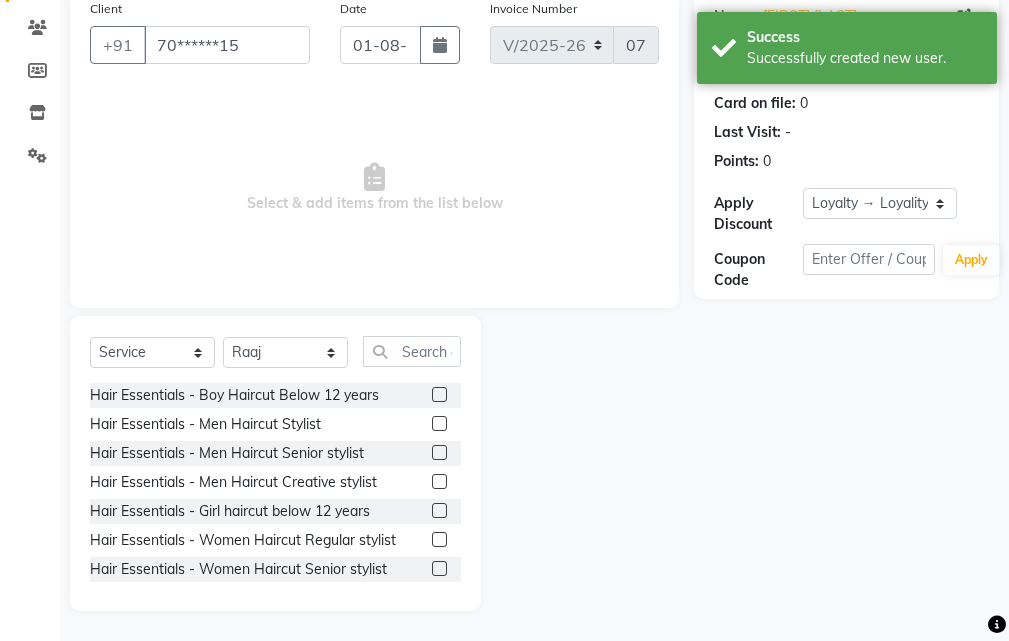 click 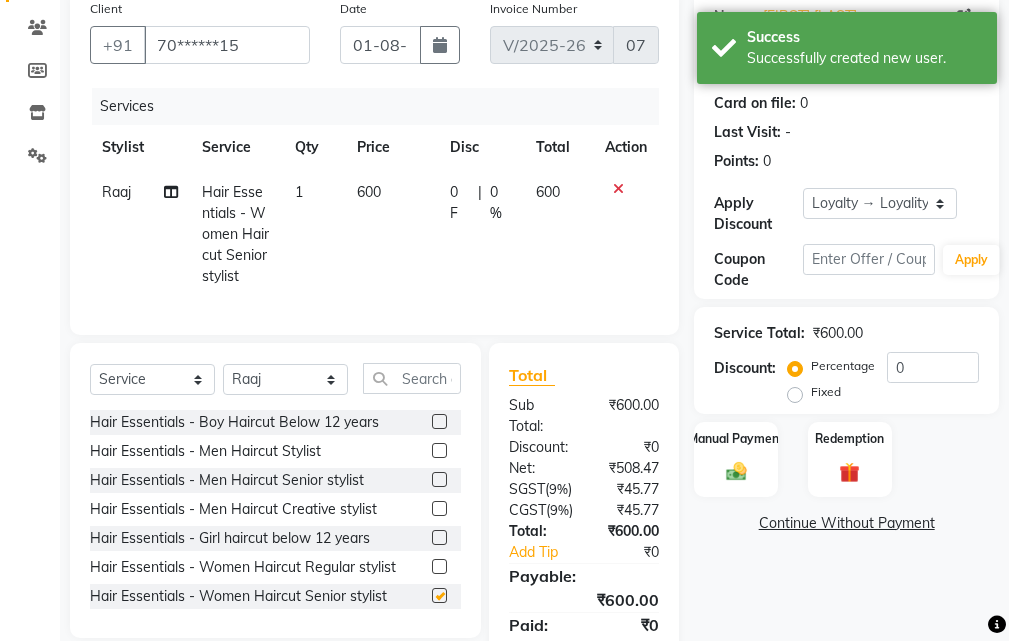 checkbox on "false" 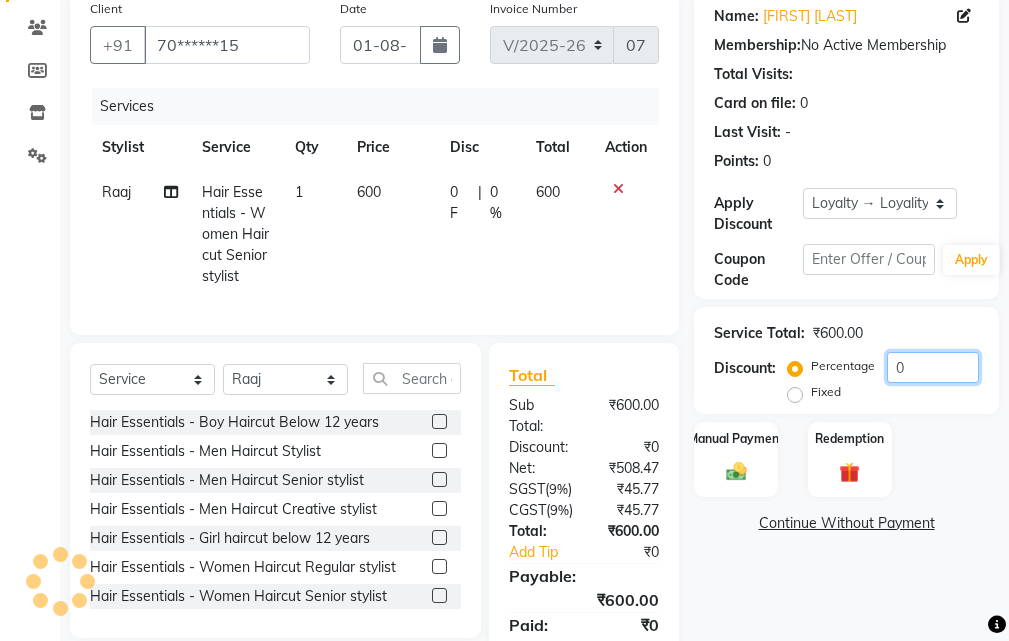 click on "0" 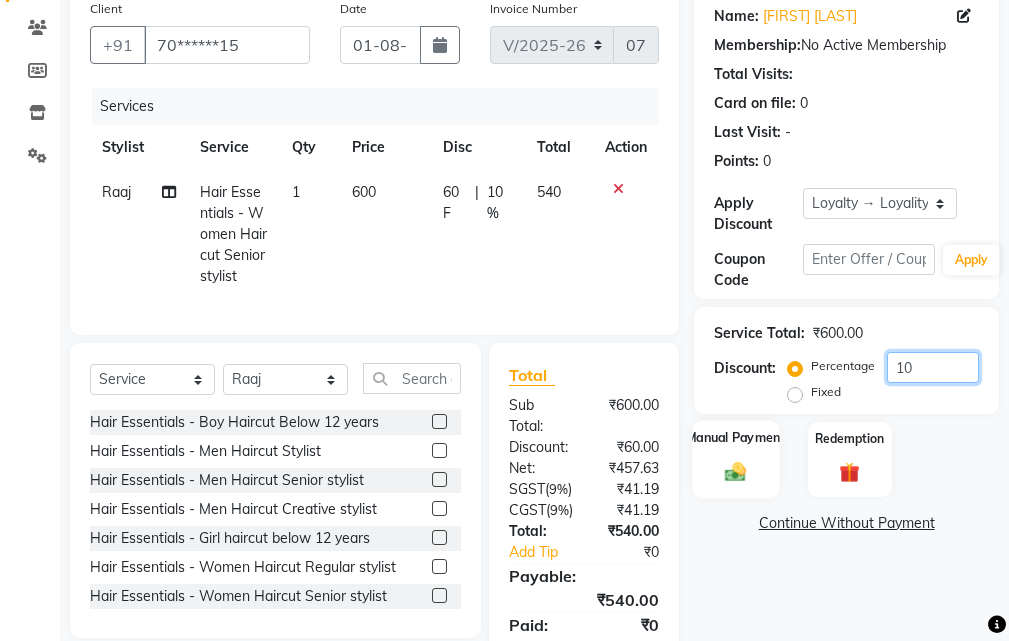 type on "10" 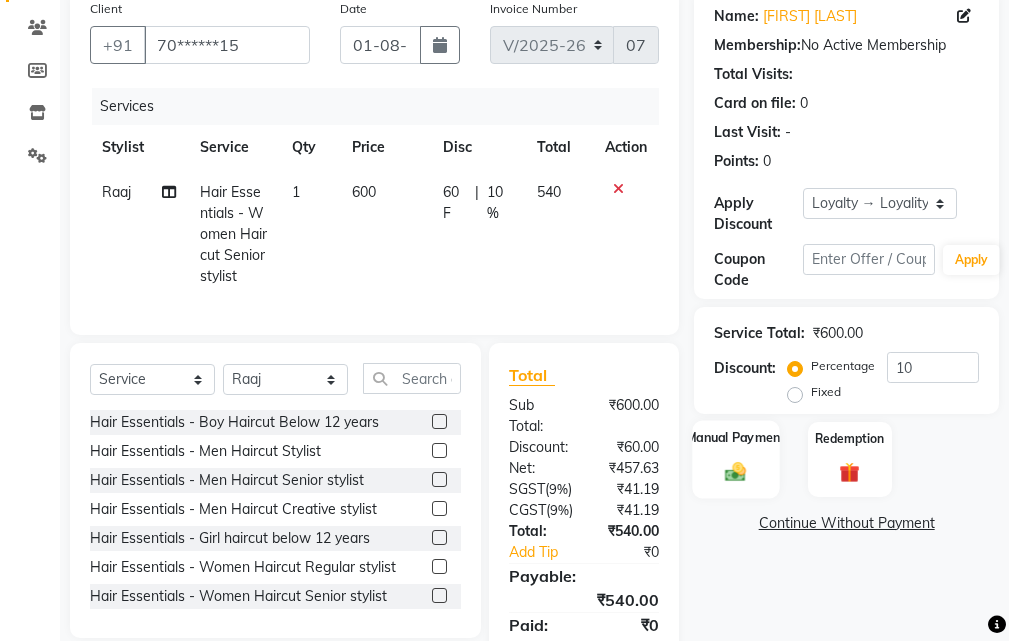 click 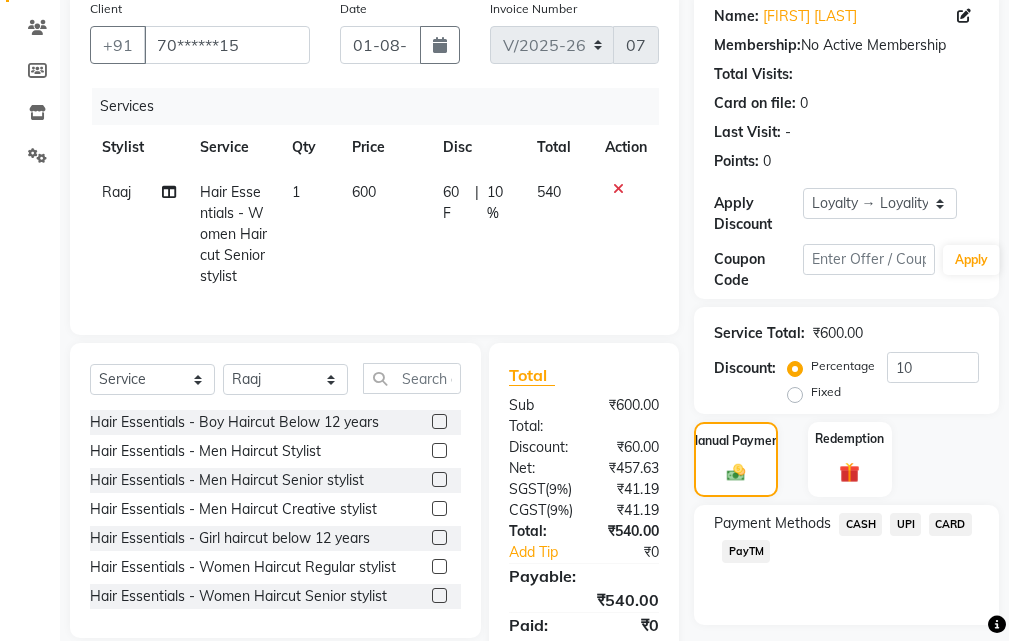 click on "CASH" 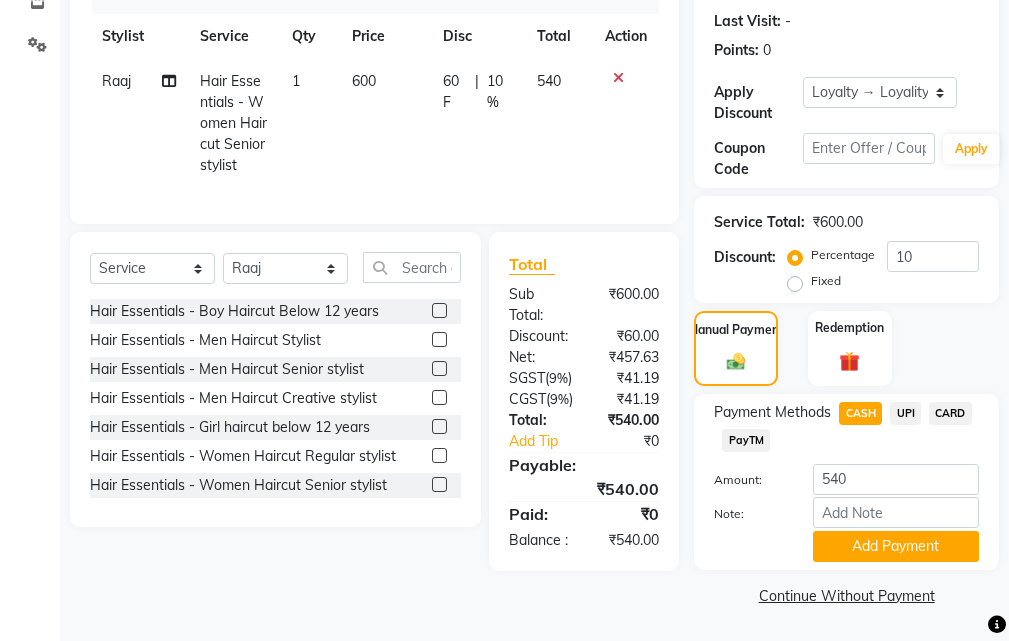 scroll, scrollTop: 336, scrollLeft: 0, axis: vertical 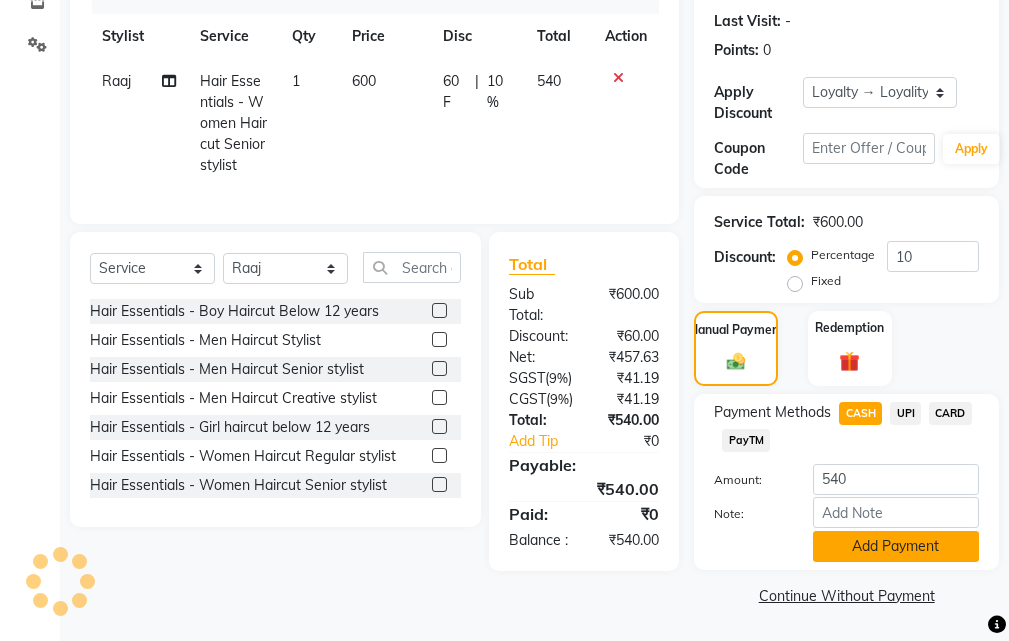 click on "Add Payment" 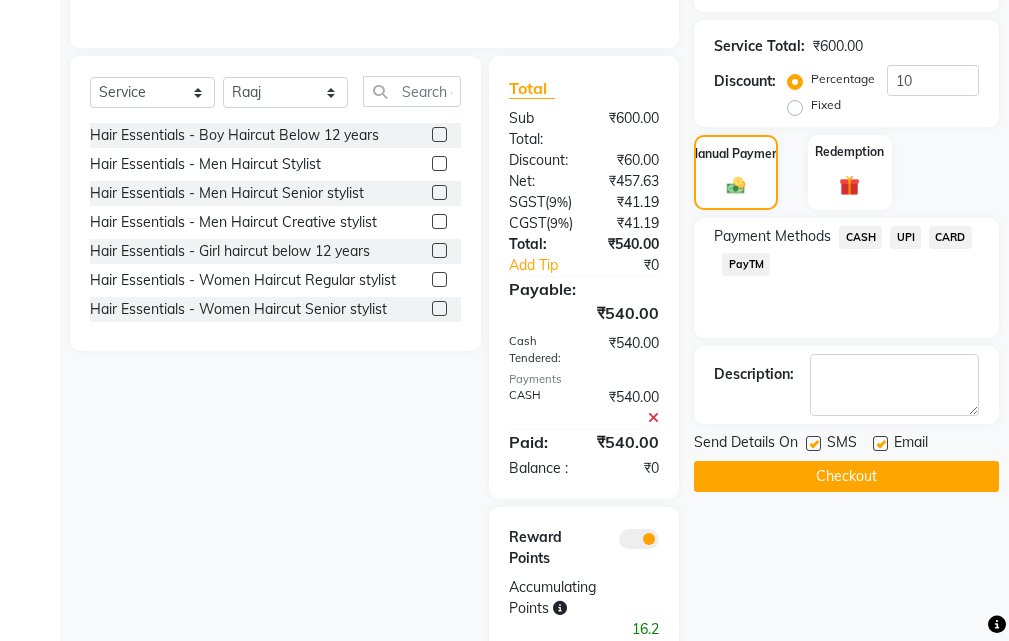 scroll, scrollTop: 601, scrollLeft: 0, axis: vertical 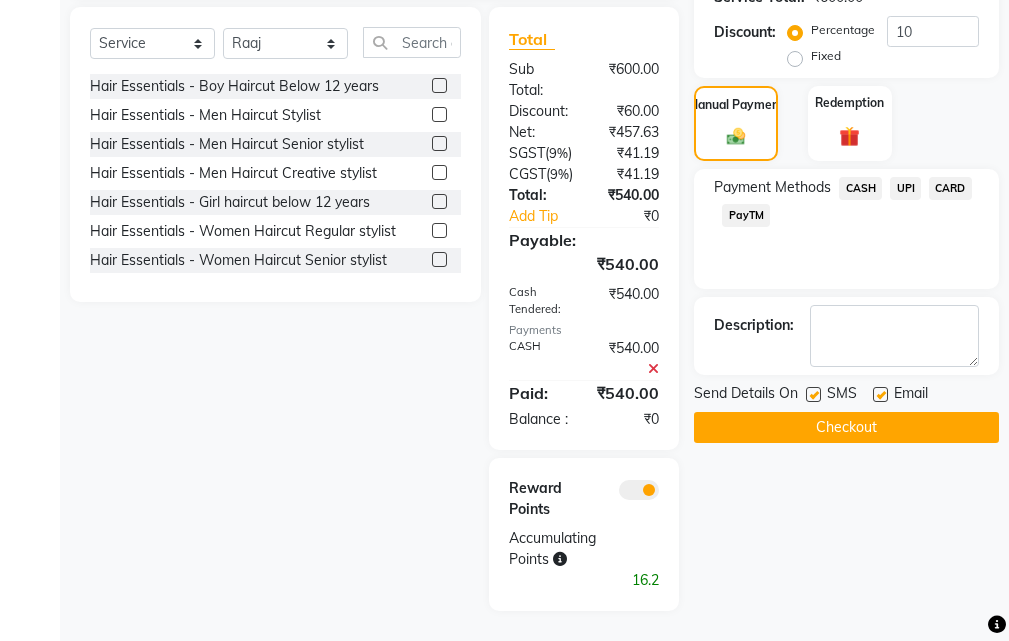 click on "Checkout" 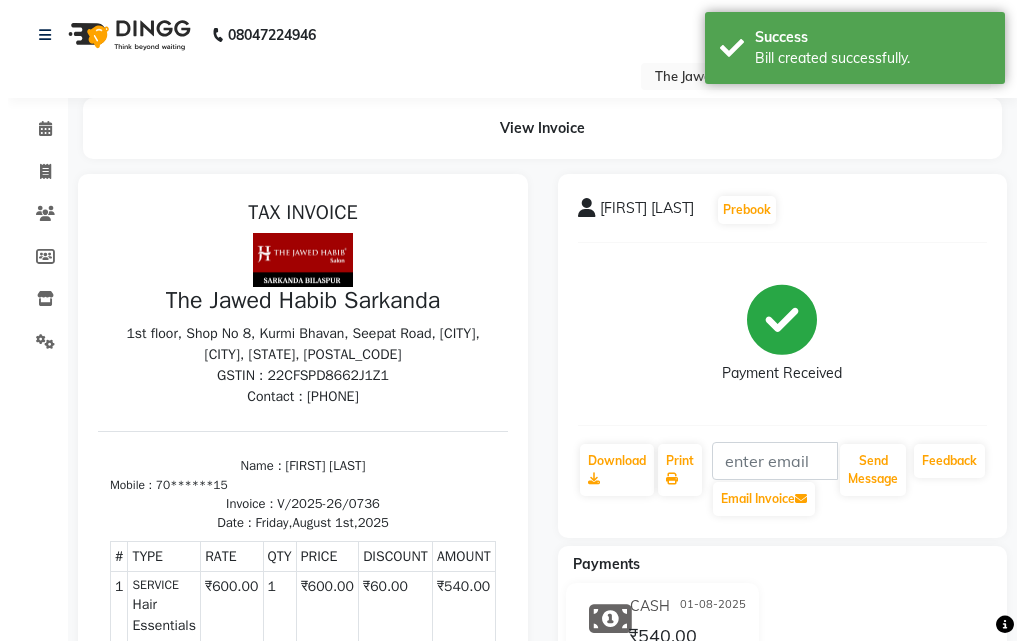 scroll, scrollTop: 0, scrollLeft: 0, axis: both 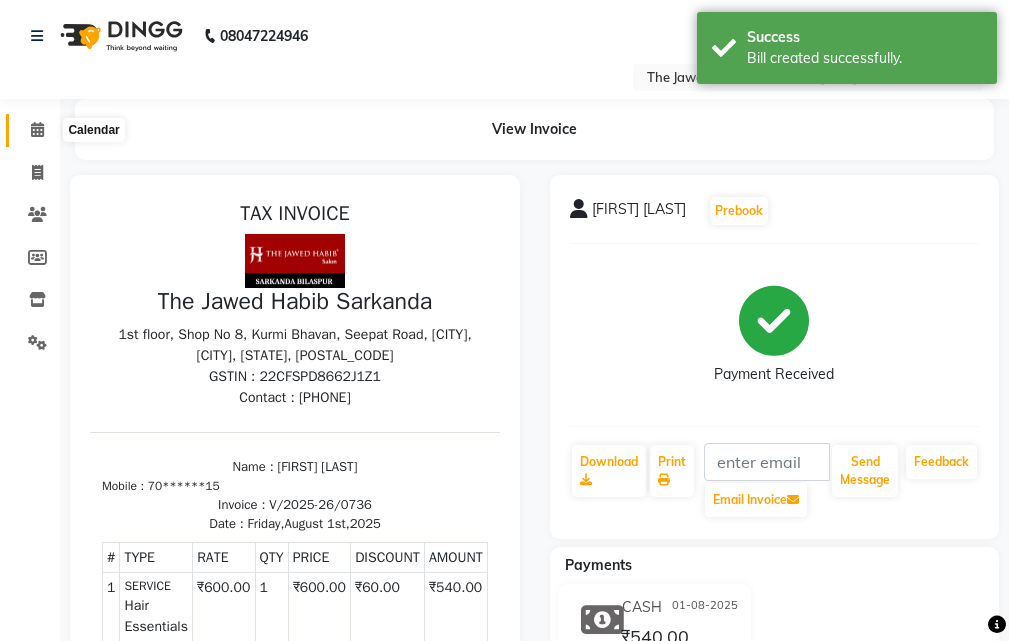 click 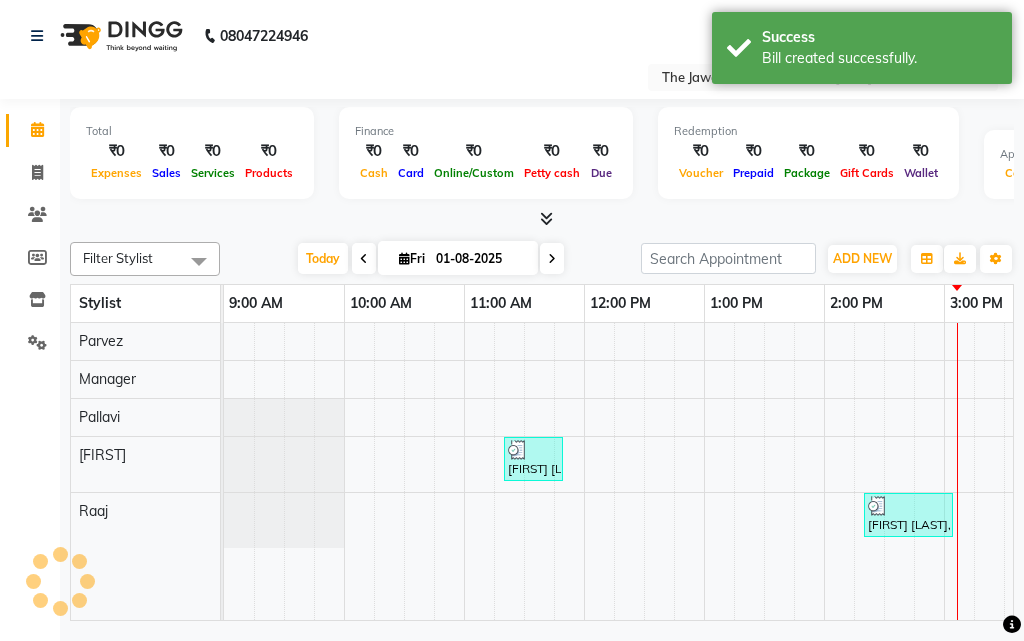 scroll, scrollTop: 0, scrollLeft: 0, axis: both 